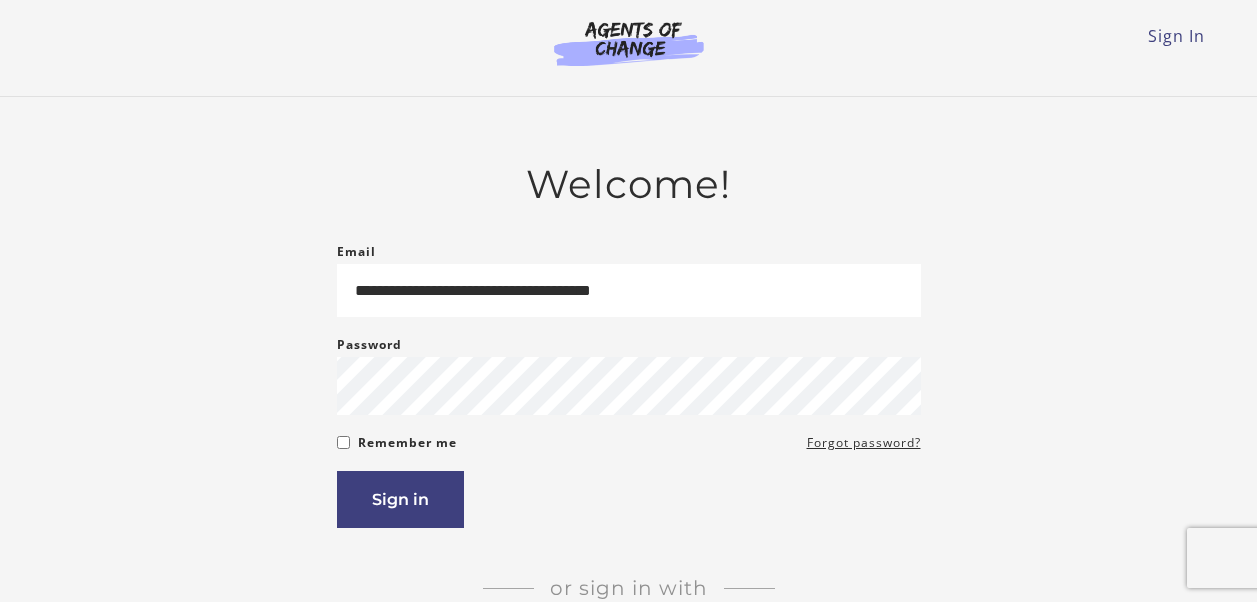 scroll, scrollTop: 0, scrollLeft: 0, axis: both 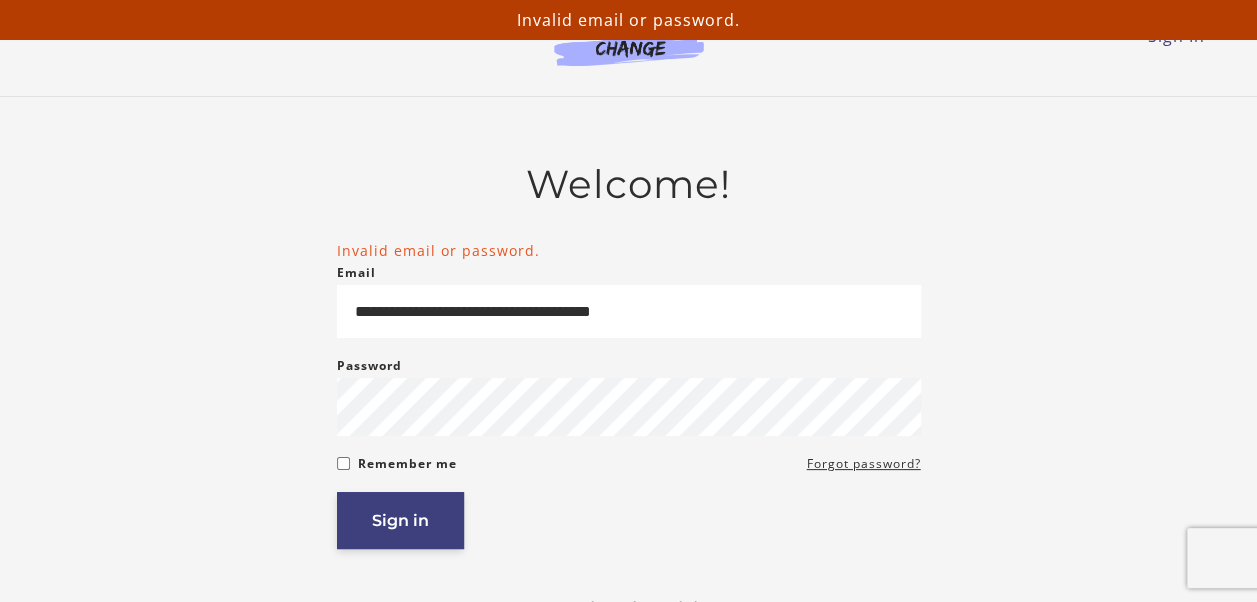 click on "Sign in" at bounding box center (400, 520) 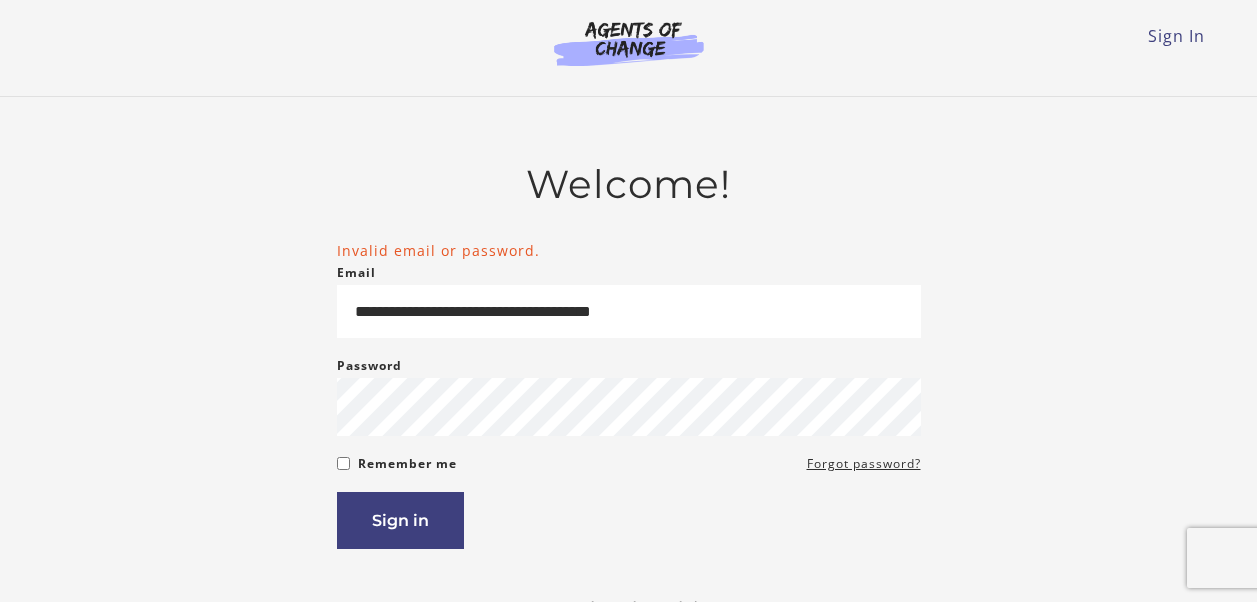 scroll, scrollTop: 0, scrollLeft: 0, axis: both 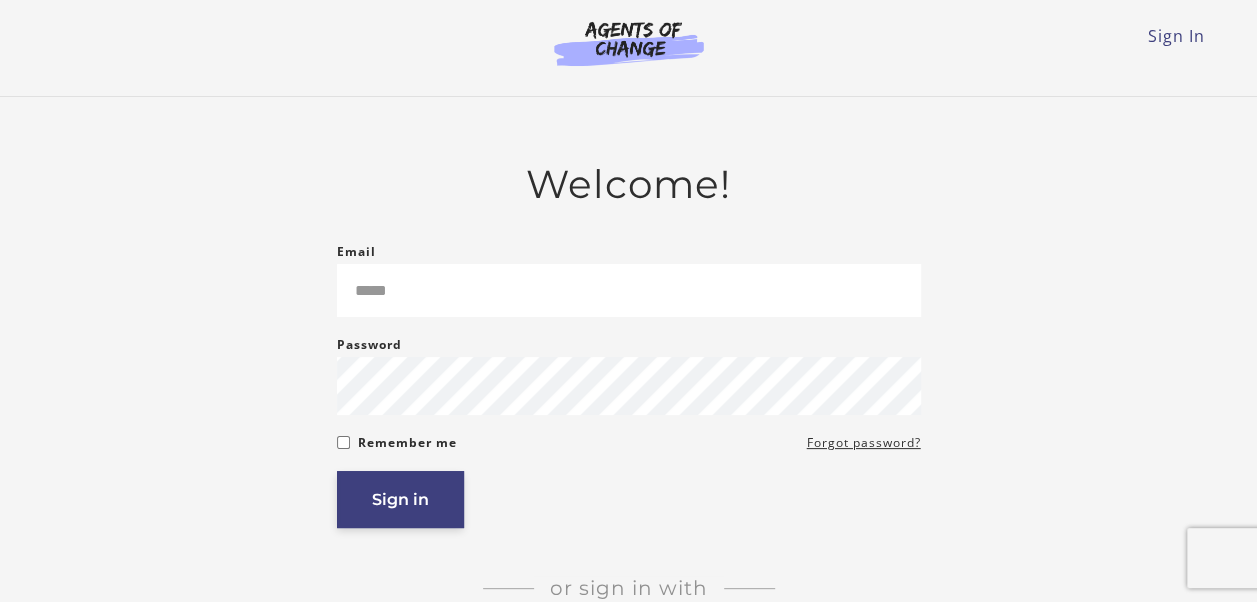 type on "**********" 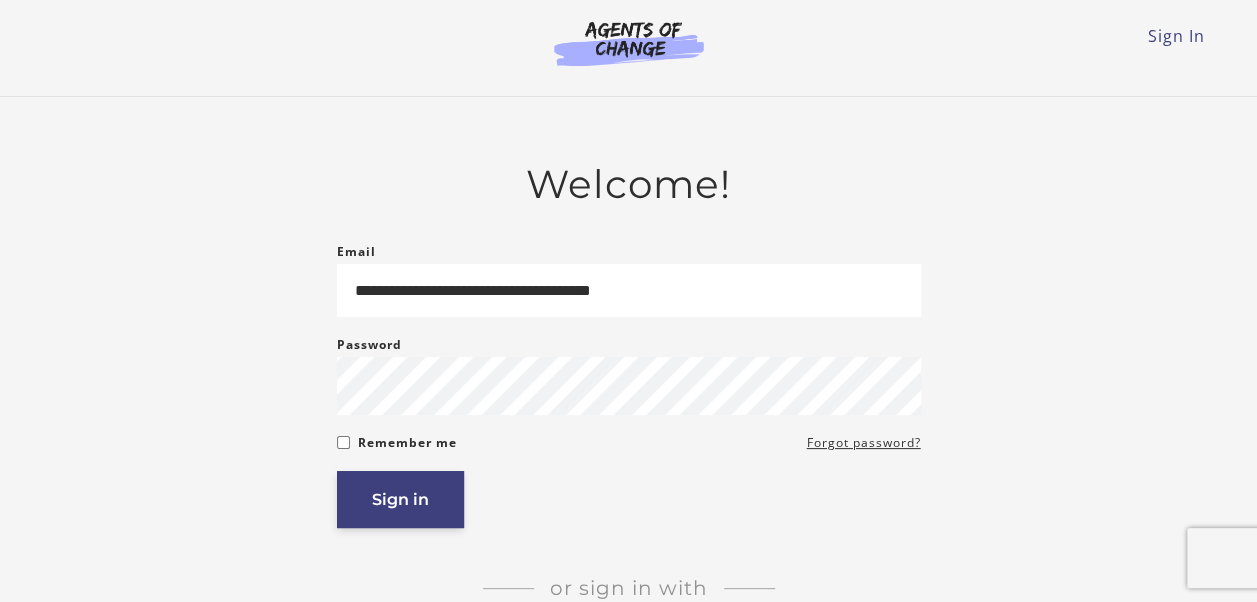 click on "Sign in" at bounding box center [400, 499] 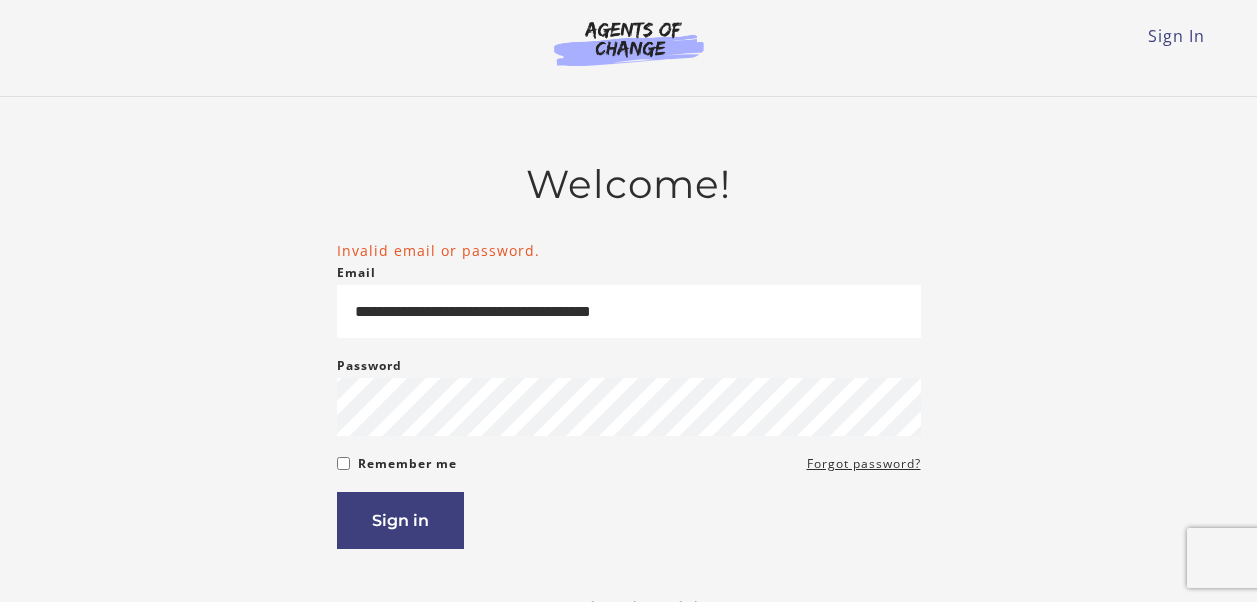 scroll, scrollTop: 0, scrollLeft: 0, axis: both 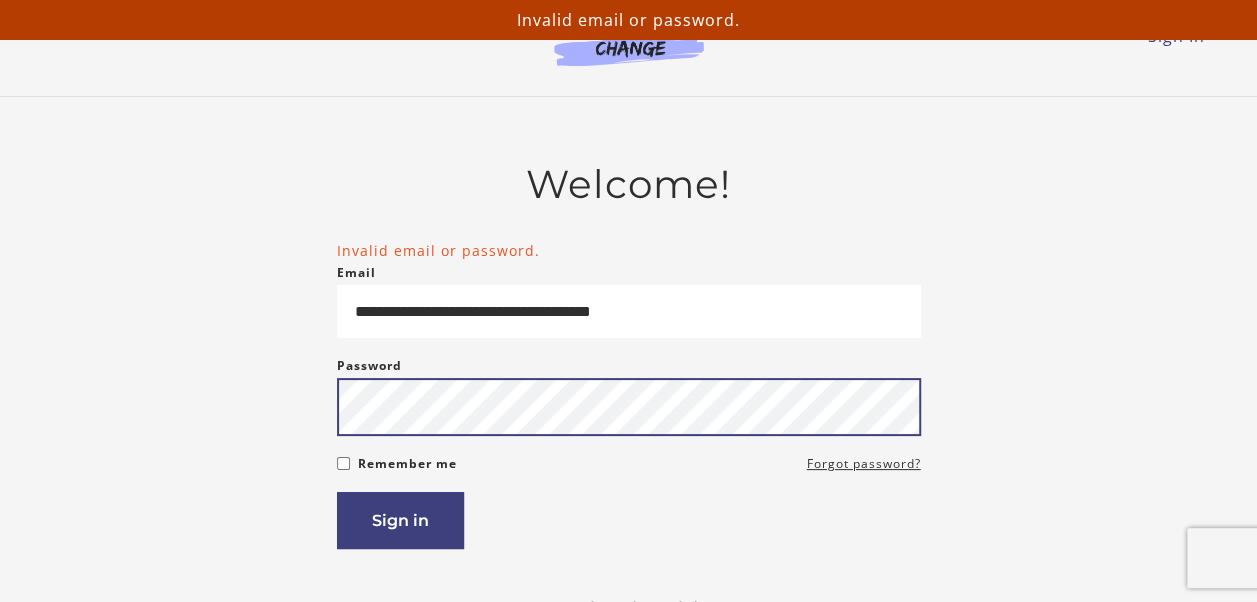 click on "**********" at bounding box center (629, 454) 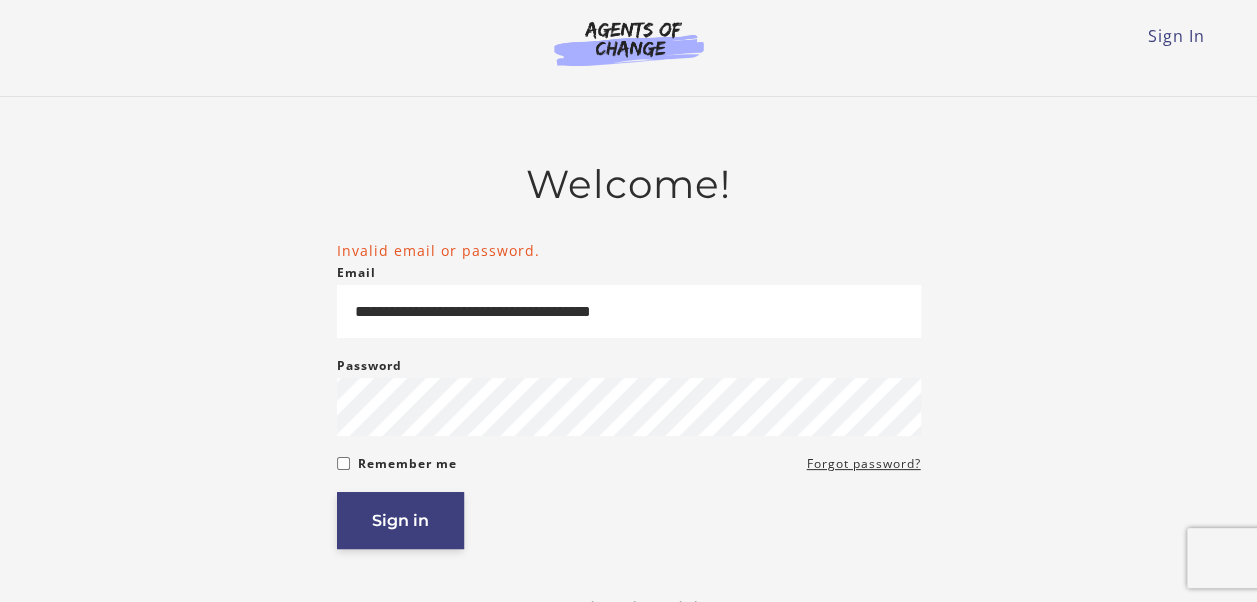 click on "Sign in" at bounding box center [400, 520] 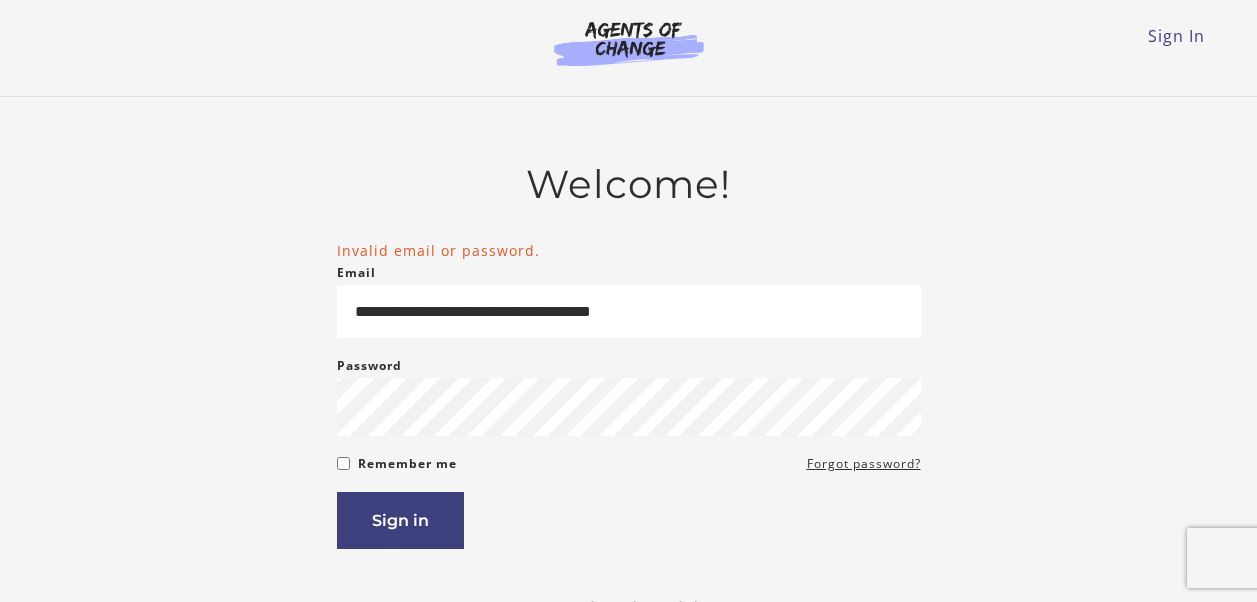scroll, scrollTop: 0, scrollLeft: 0, axis: both 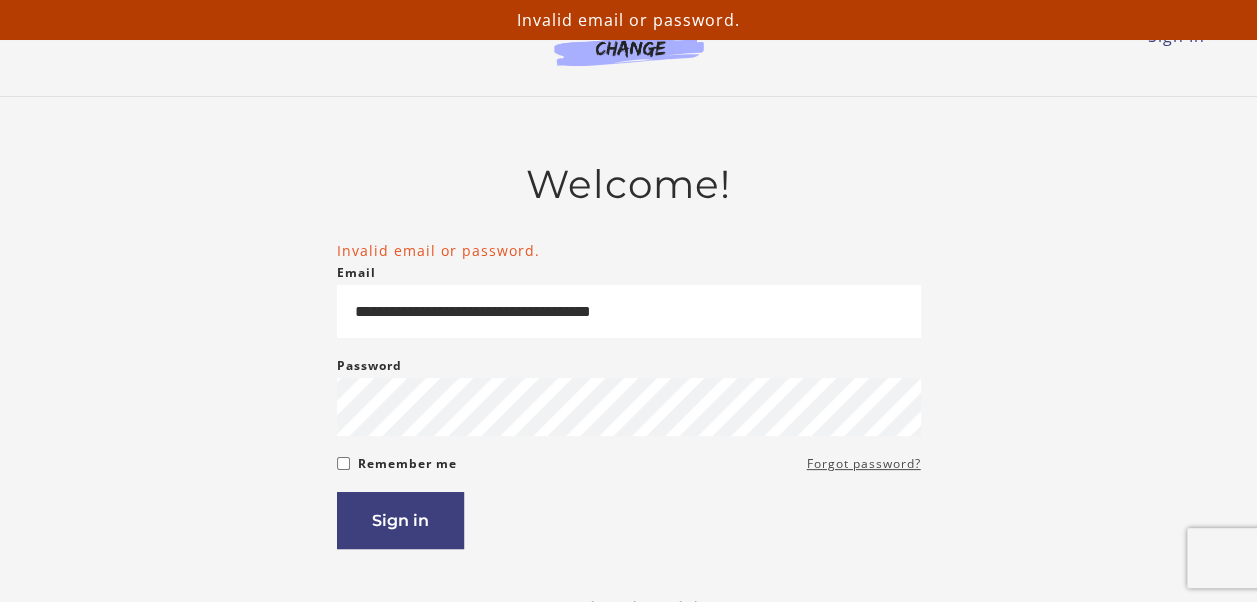 click on "Forgot password?" at bounding box center (864, 464) 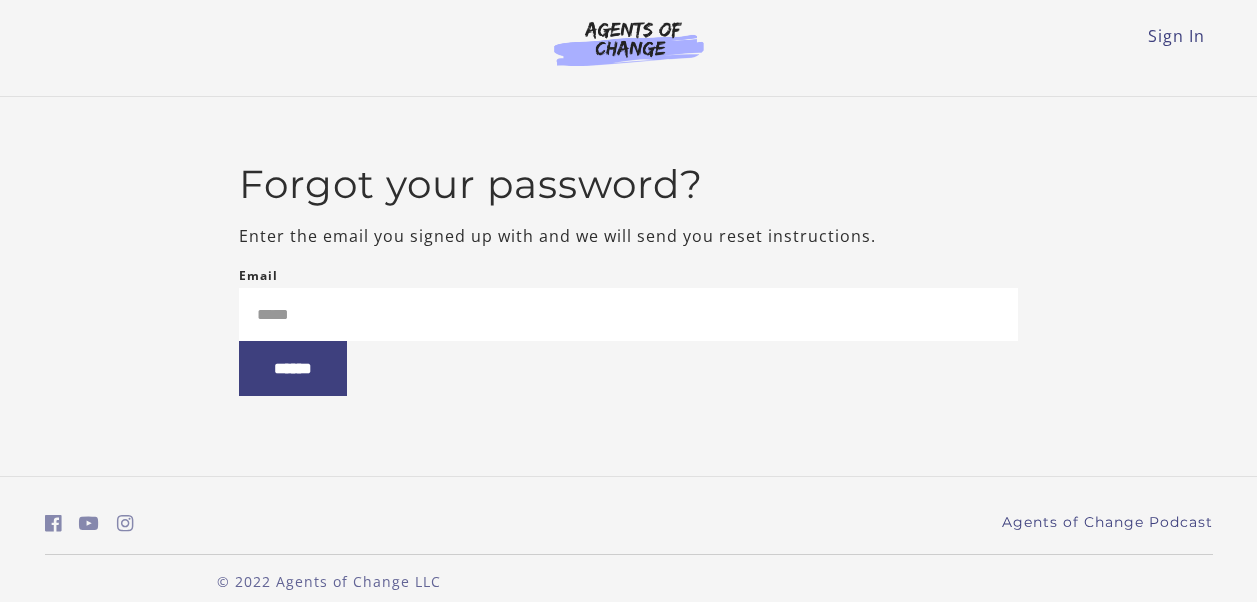 scroll, scrollTop: 0, scrollLeft: 0, axis: both 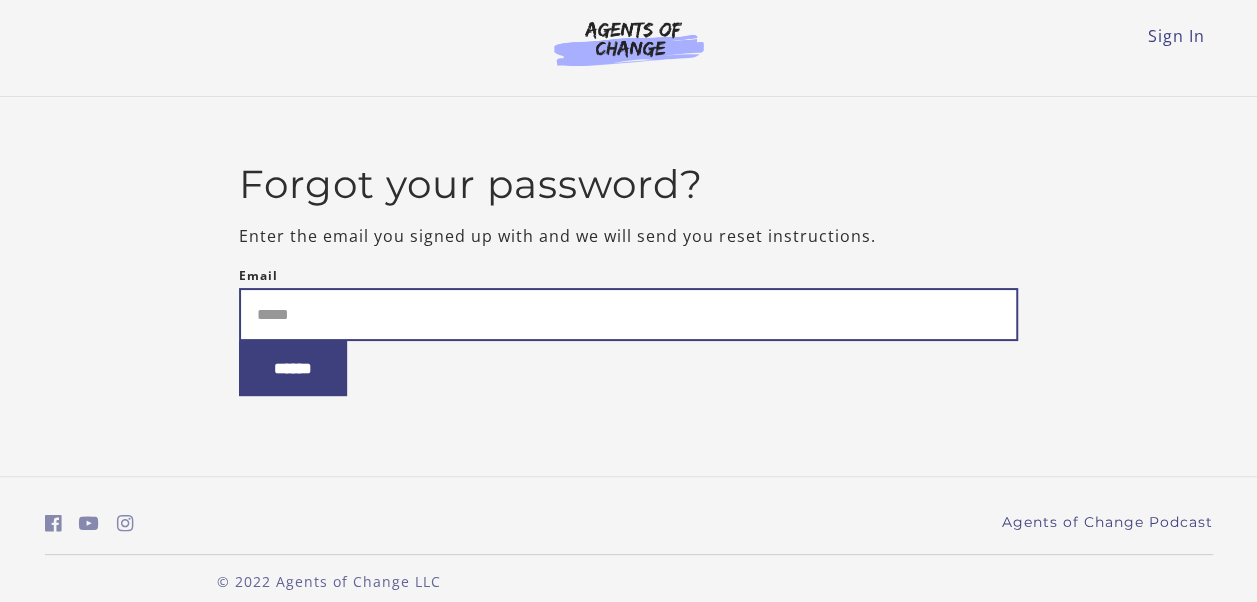 click on "Email" at bounding box center [628, 314] 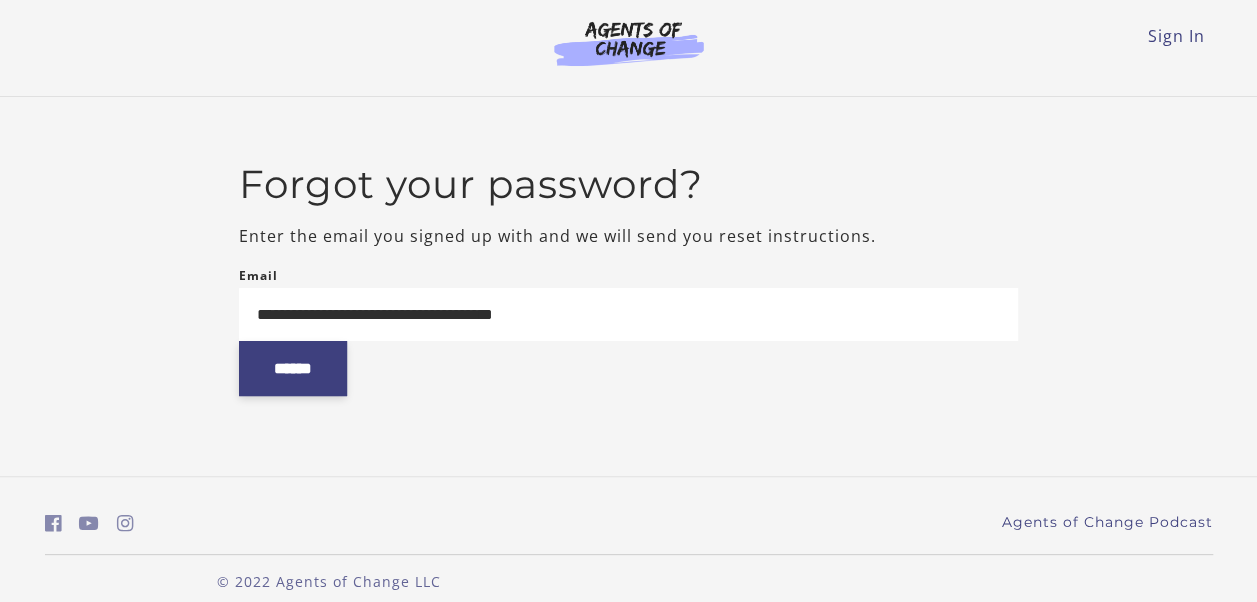 click on "******" at bounding box center [293, 368] 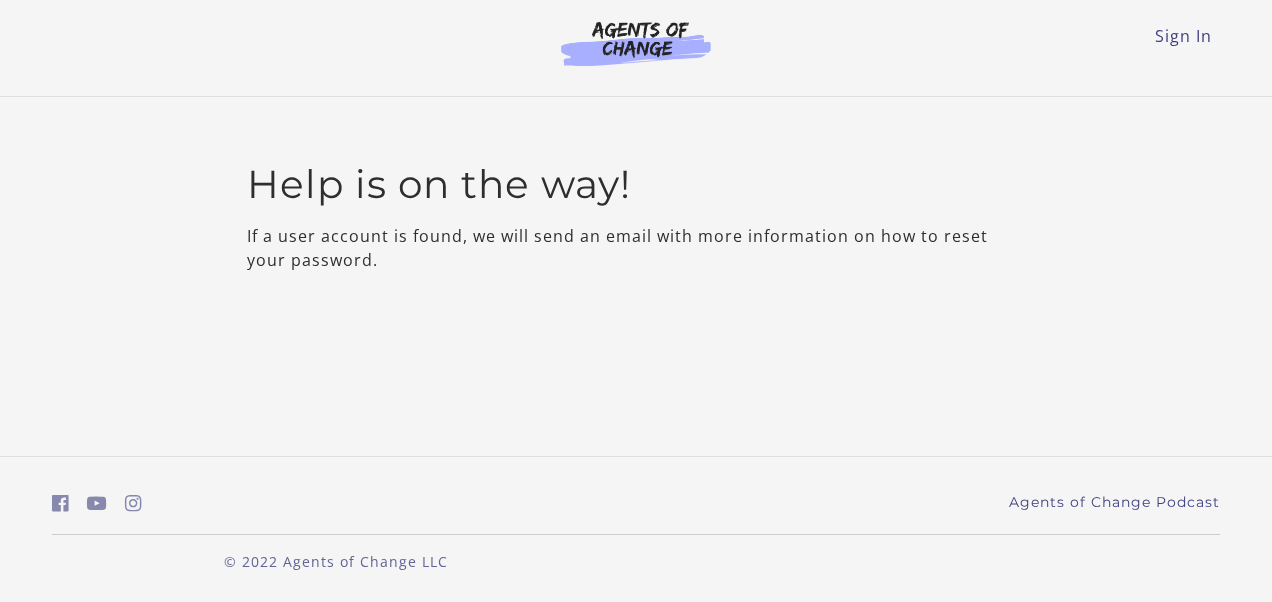 scroll, scrollTop: 0, scrollLeft: 0, axis: both 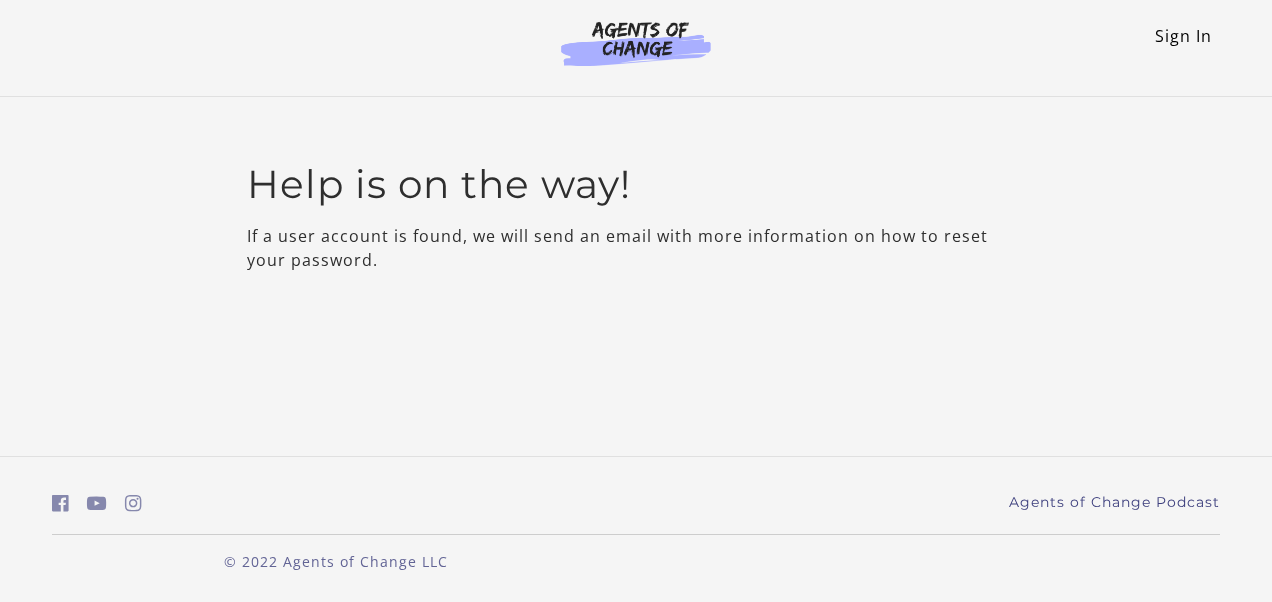 click on "Sign In" at bounding box center [1183, 36] 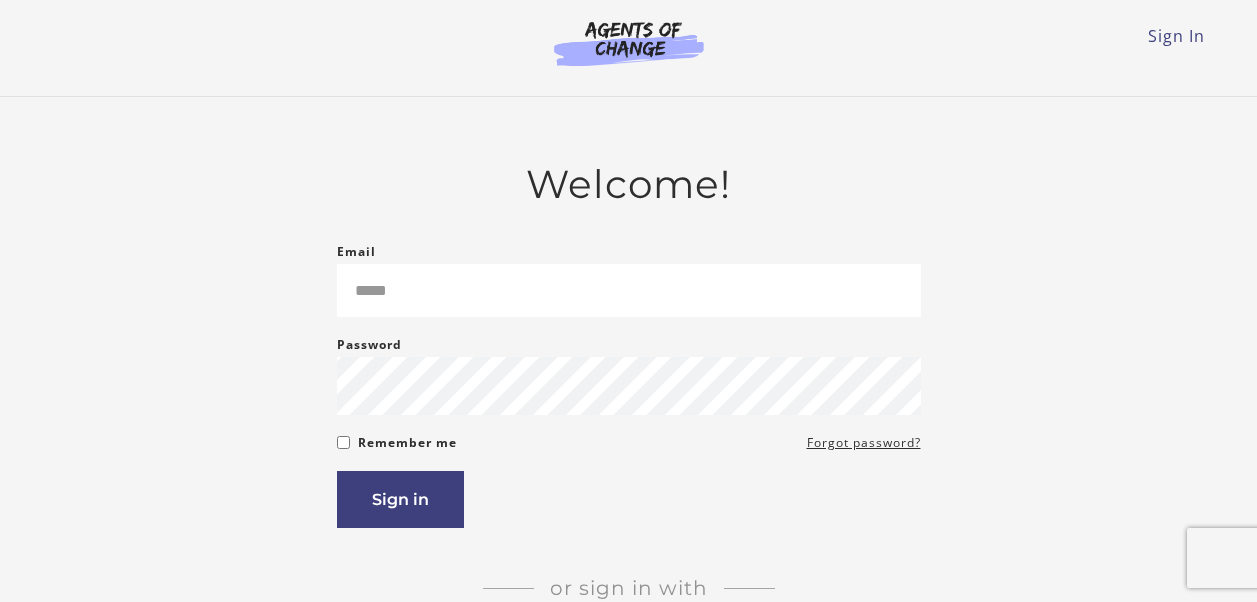 scroll, scrollTop: 0, scrollLeft: 0, axis: both 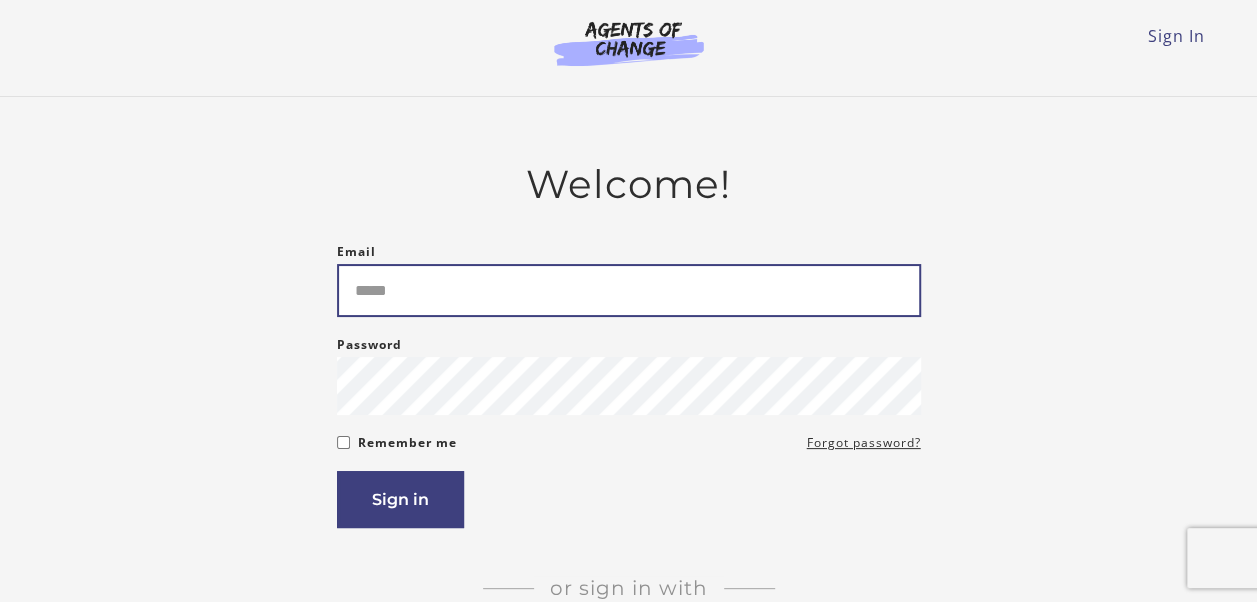 type on "**********" 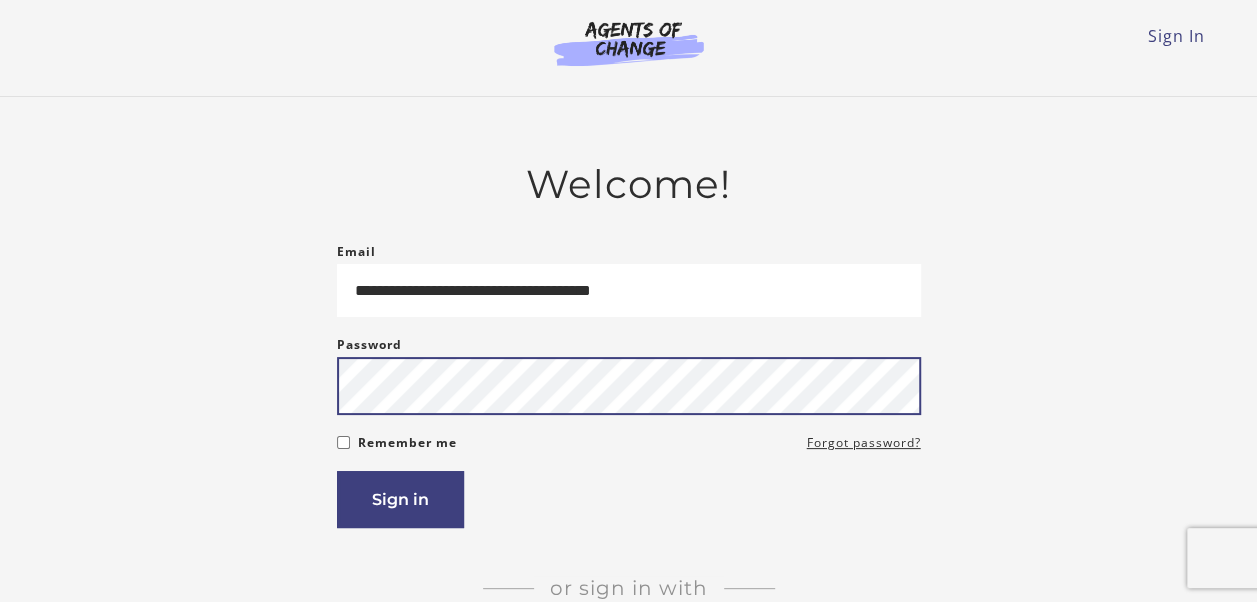 click on "**********" at bounding box center (629, 443) 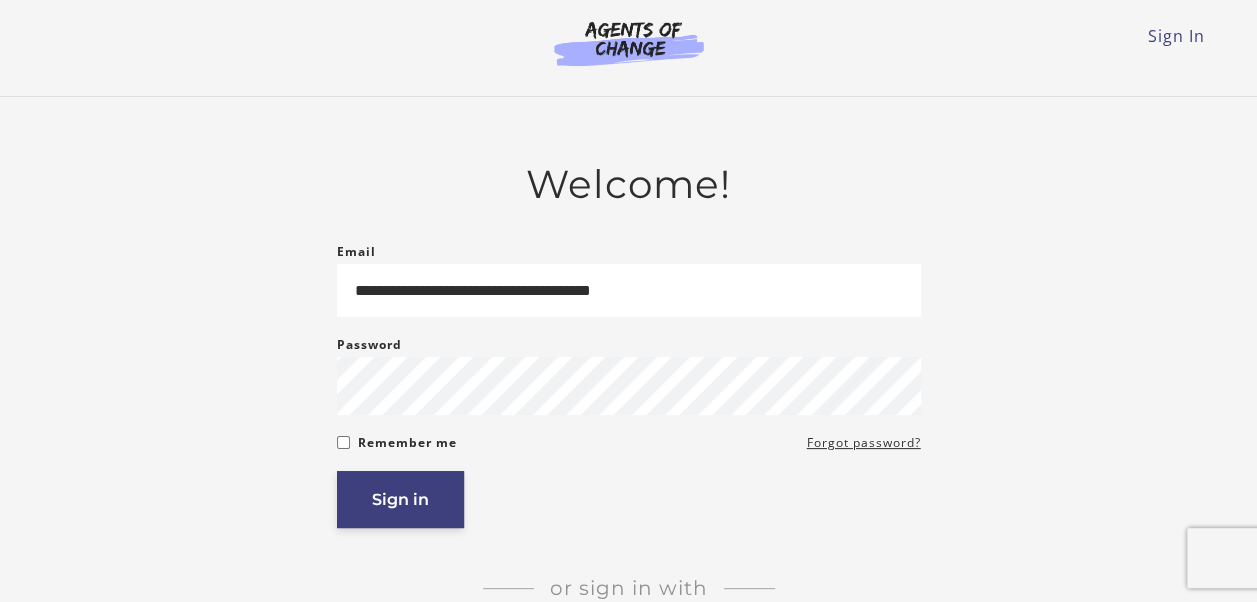 click on "Sign in" at bounding box center [400, 499] 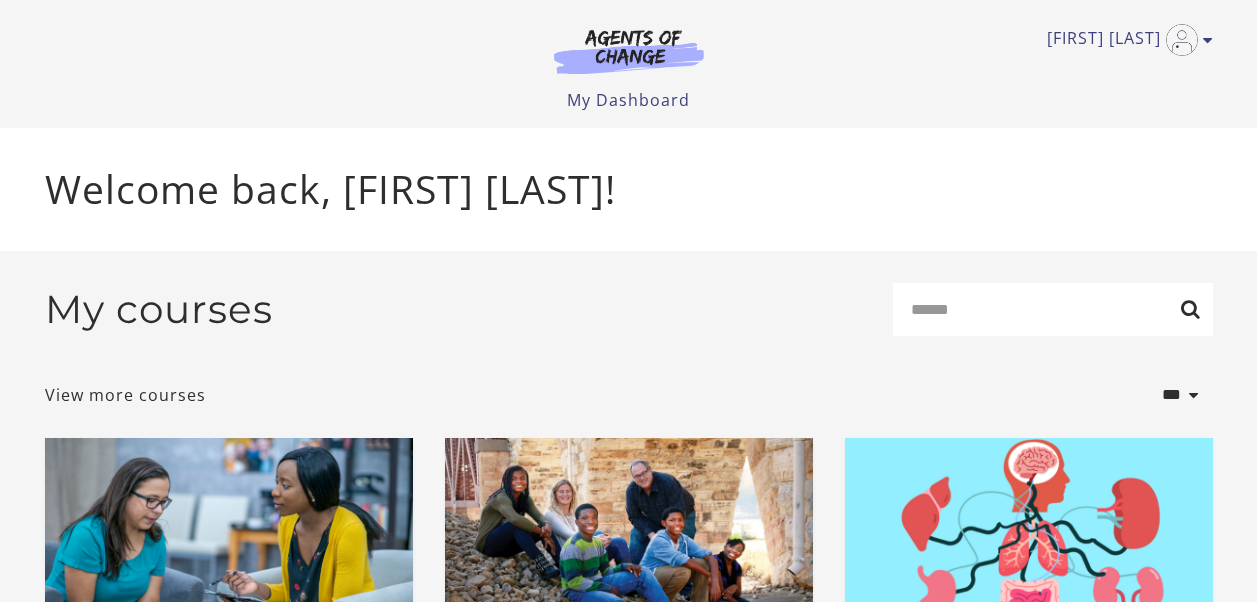 scroll, scrollTop: 0, scrollLeft: 0, axis: both 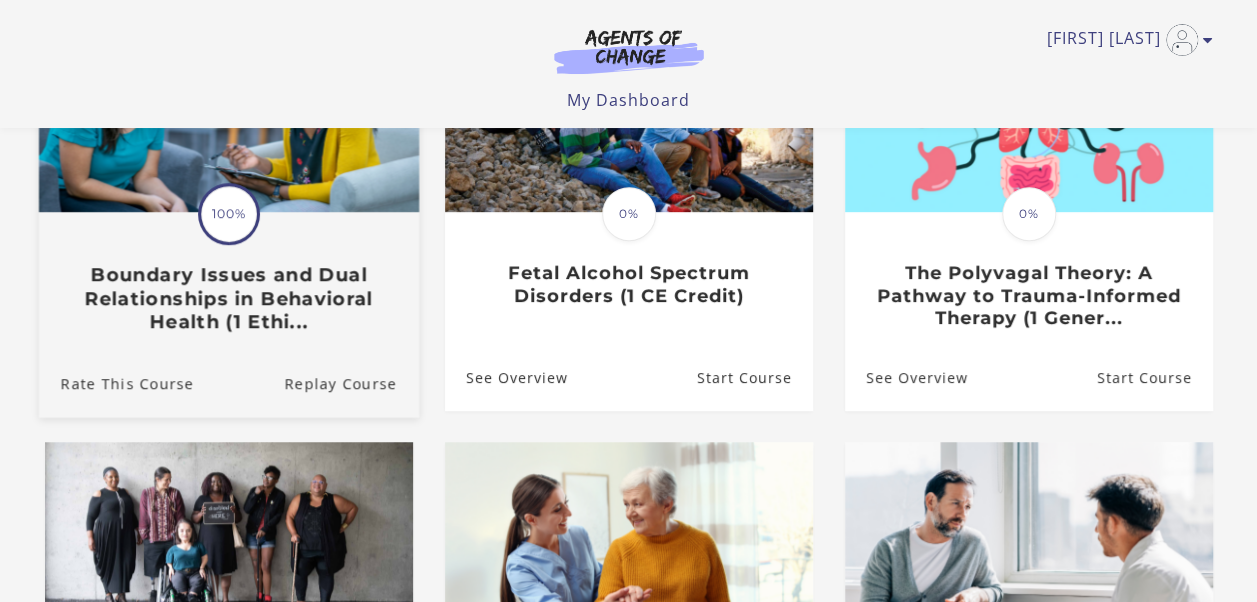 click on "Translation missing: en.liquid.partials.dashboard_course_card.progress_description: 100%
100%
Boundary Issues and Dual Relationships in Behavioral Health (1 Ethi..." at bounding box center [228, 273] 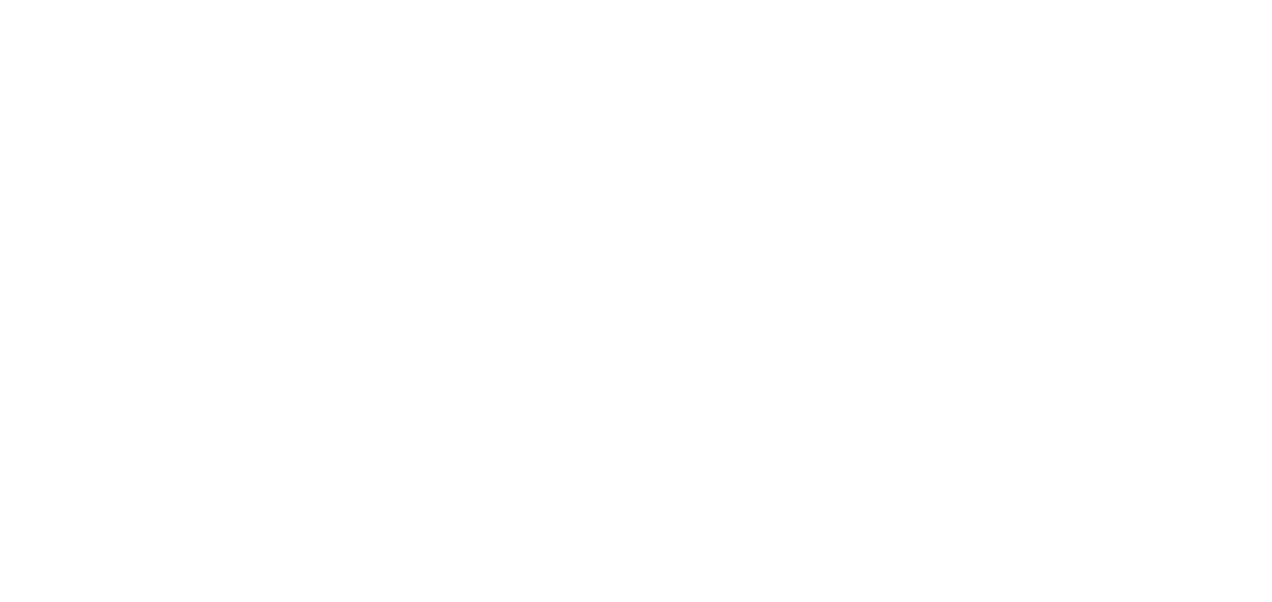 scroll, scrollTop: 0, scrollLeft: 0, axis: both 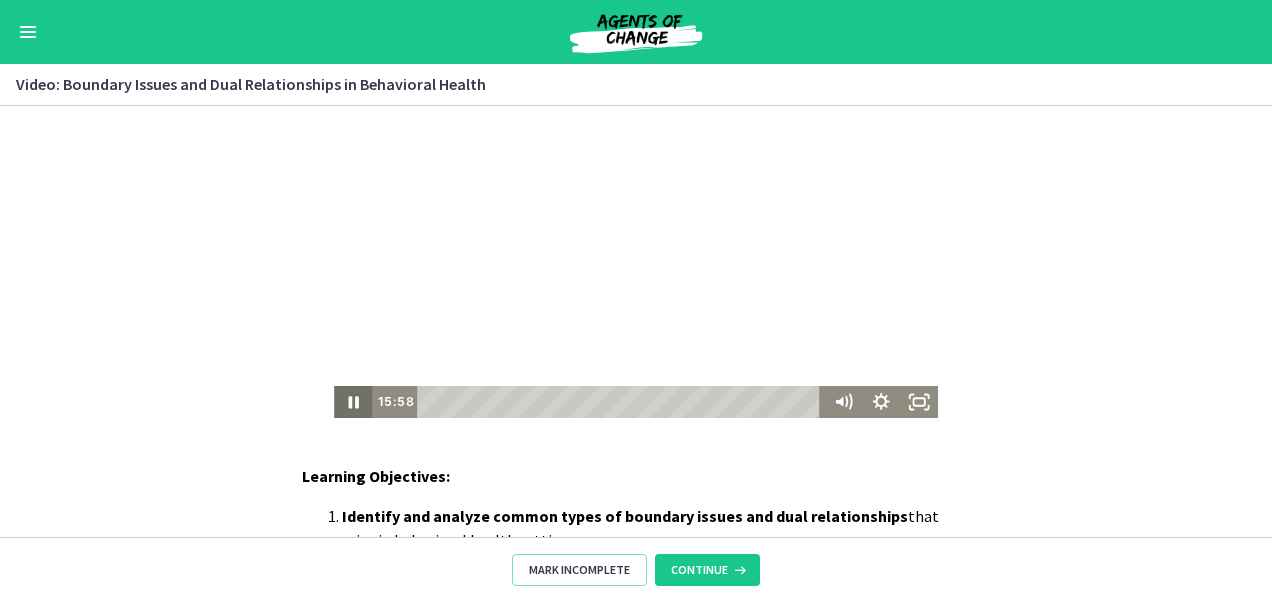 click 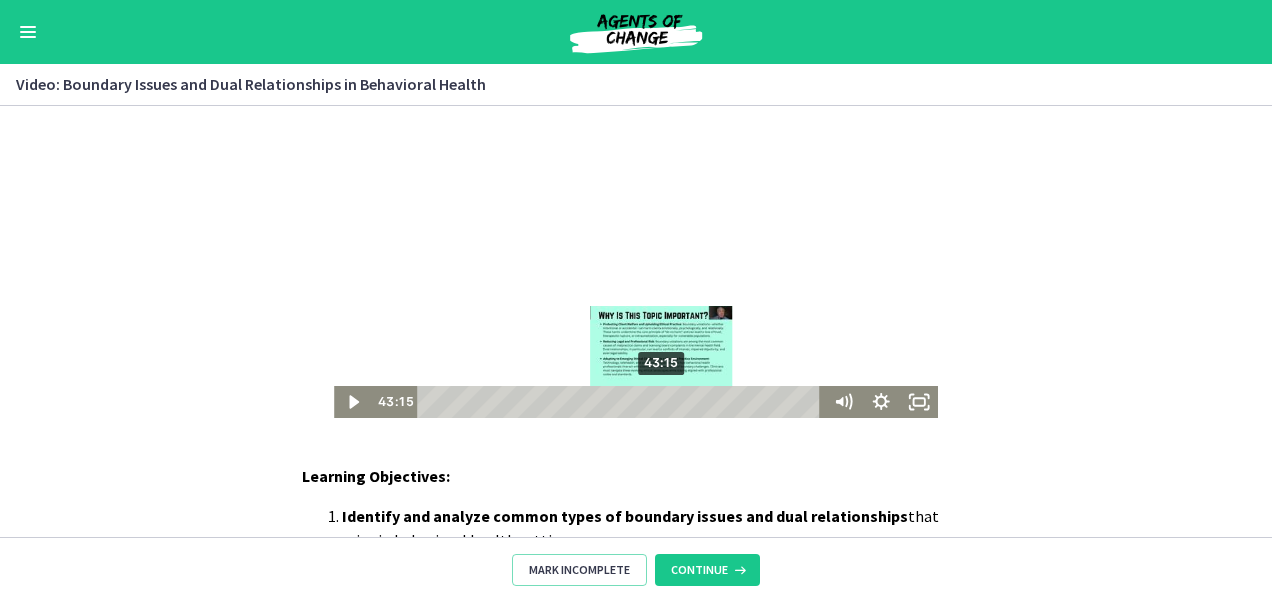 click on "43:15" at bounding box center [622, 402] 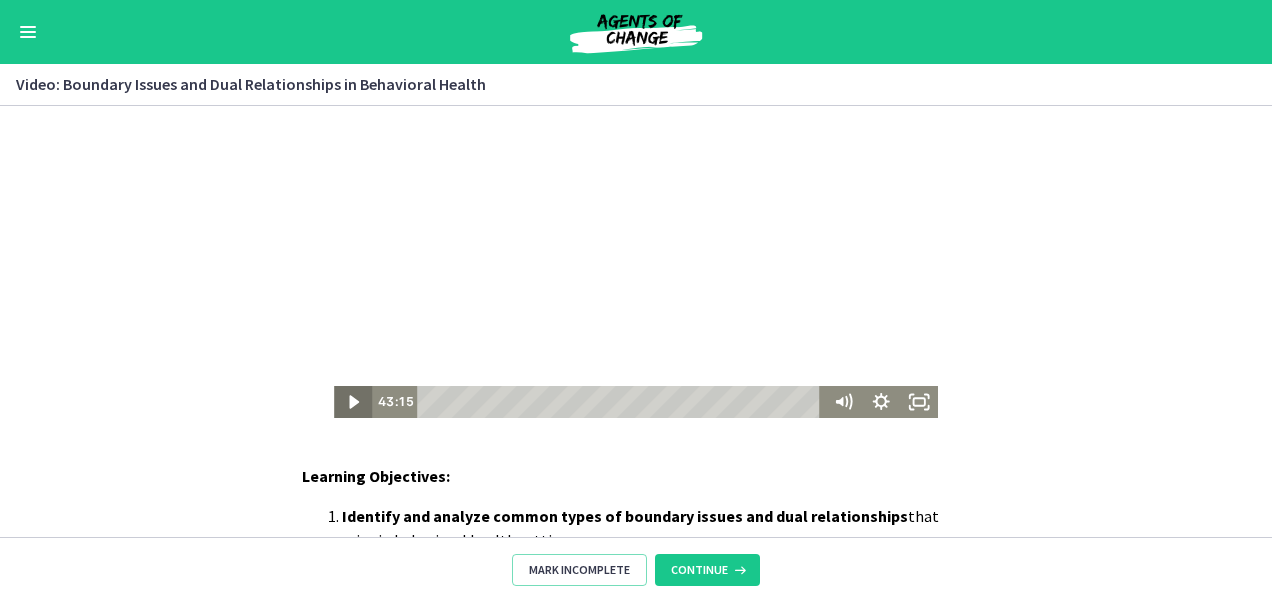 click 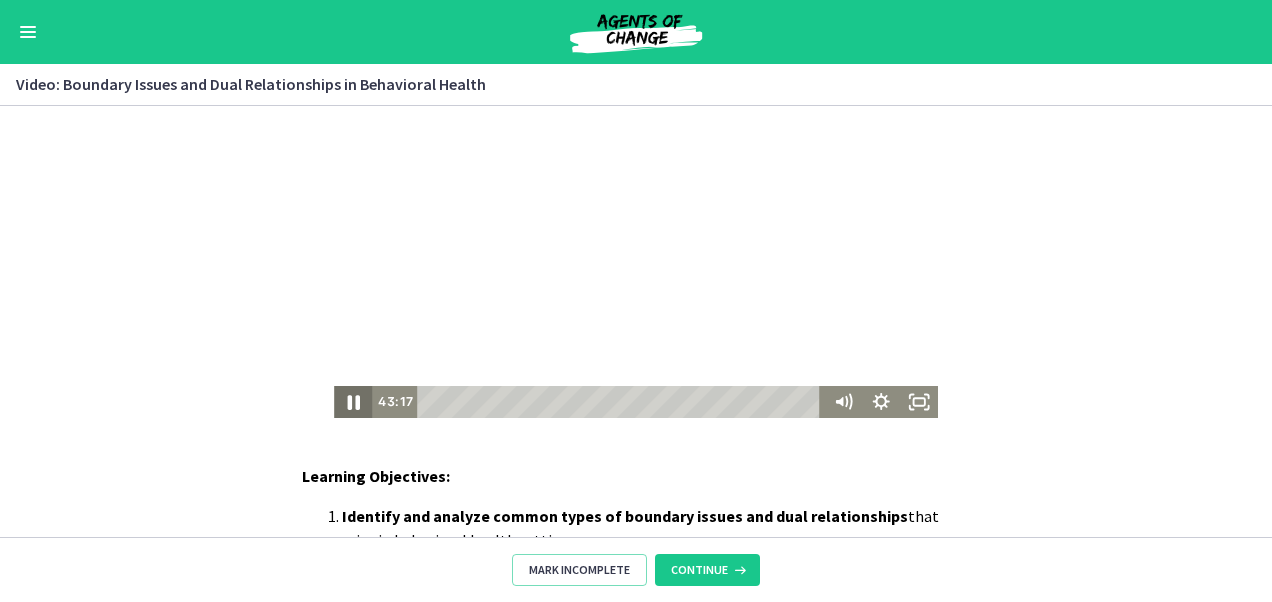 click 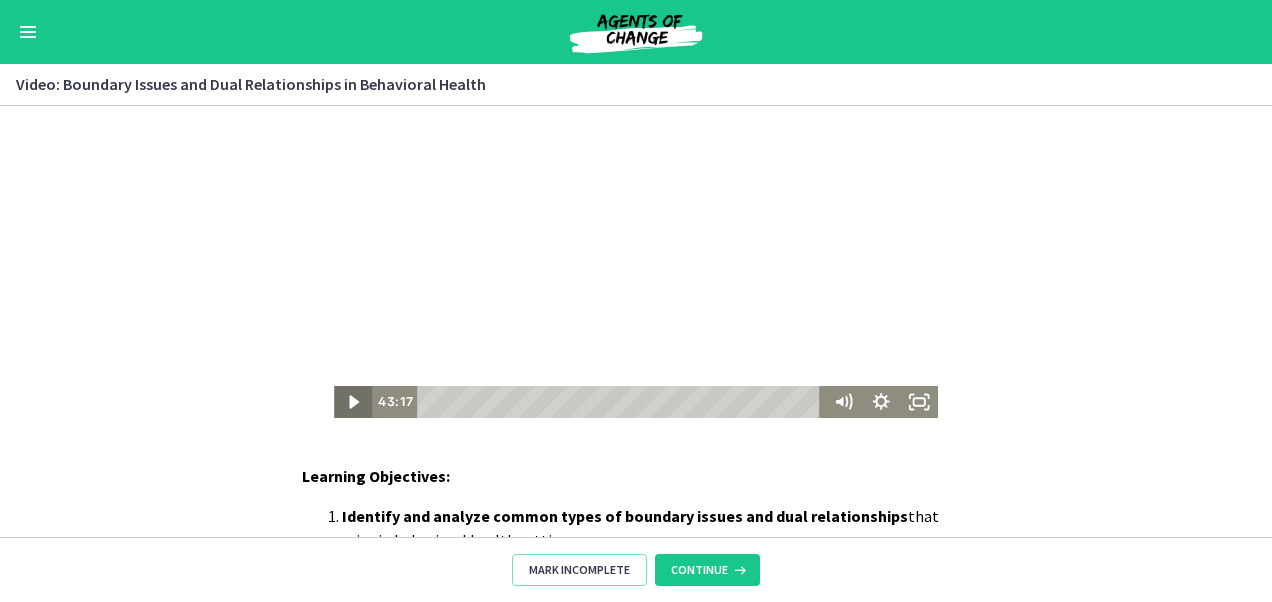 type 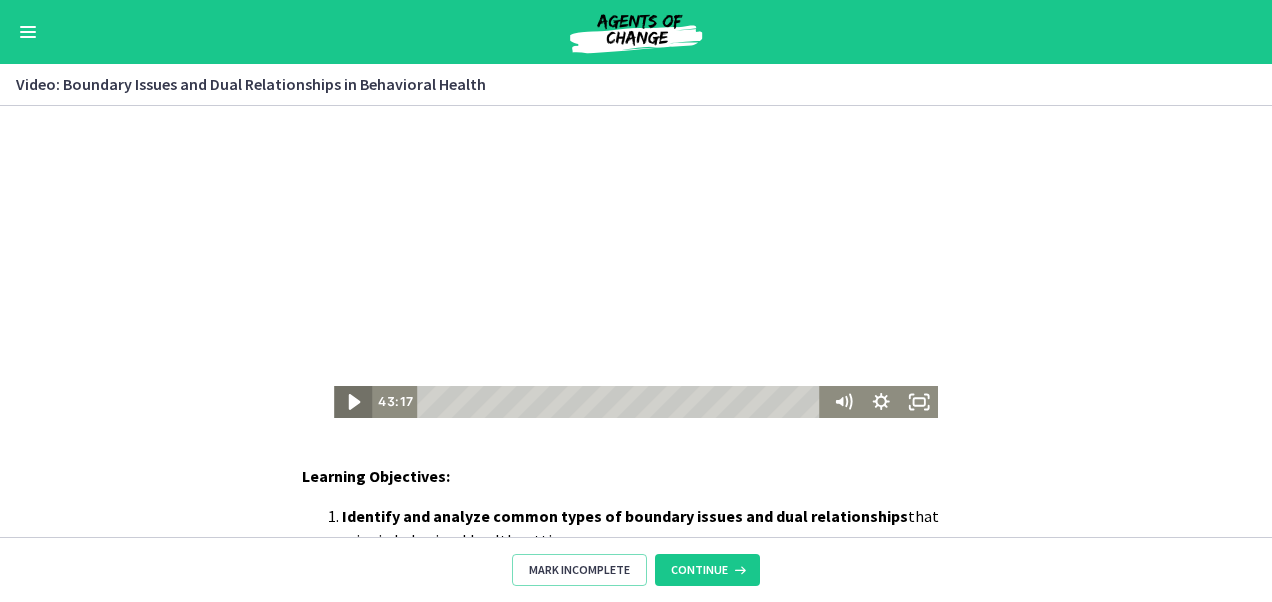 click 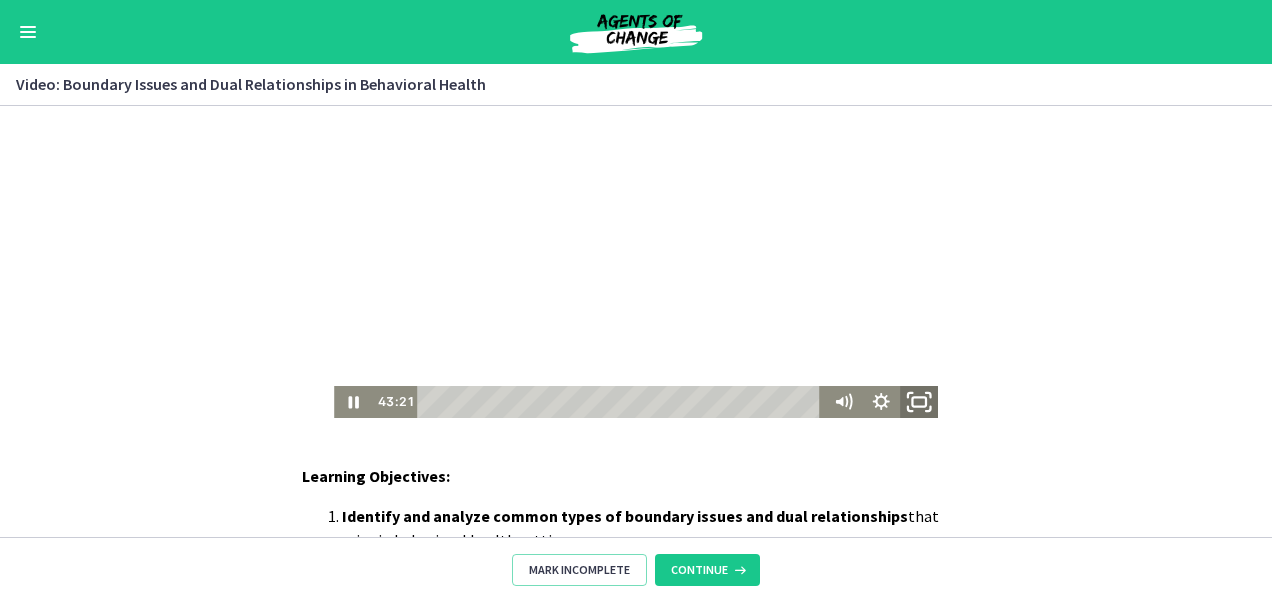 click 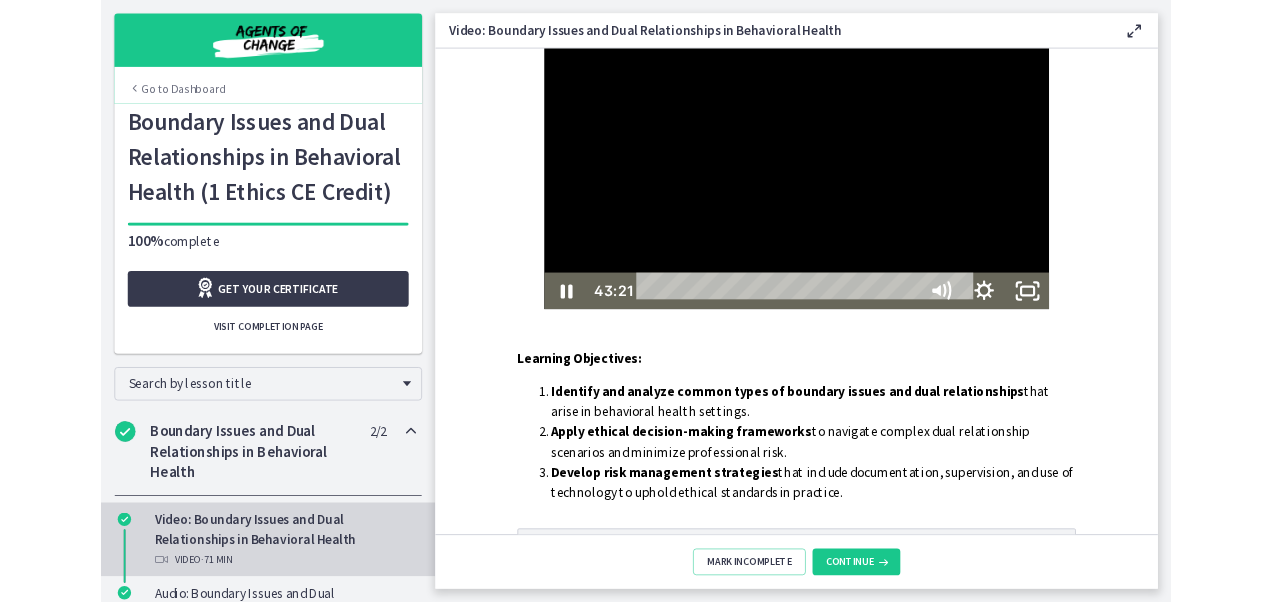 scroll, scrollTop: 0, scrollLeft: 0, axis: both 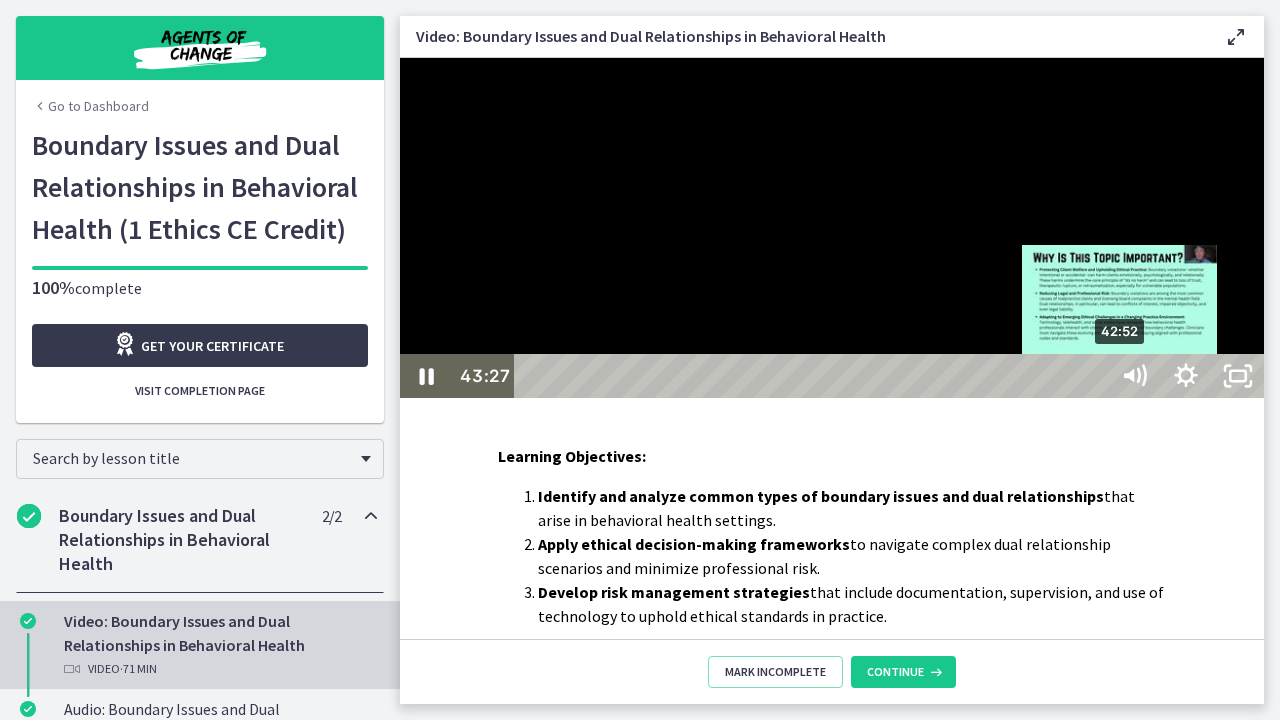 click at bounding box center [1127, 376] 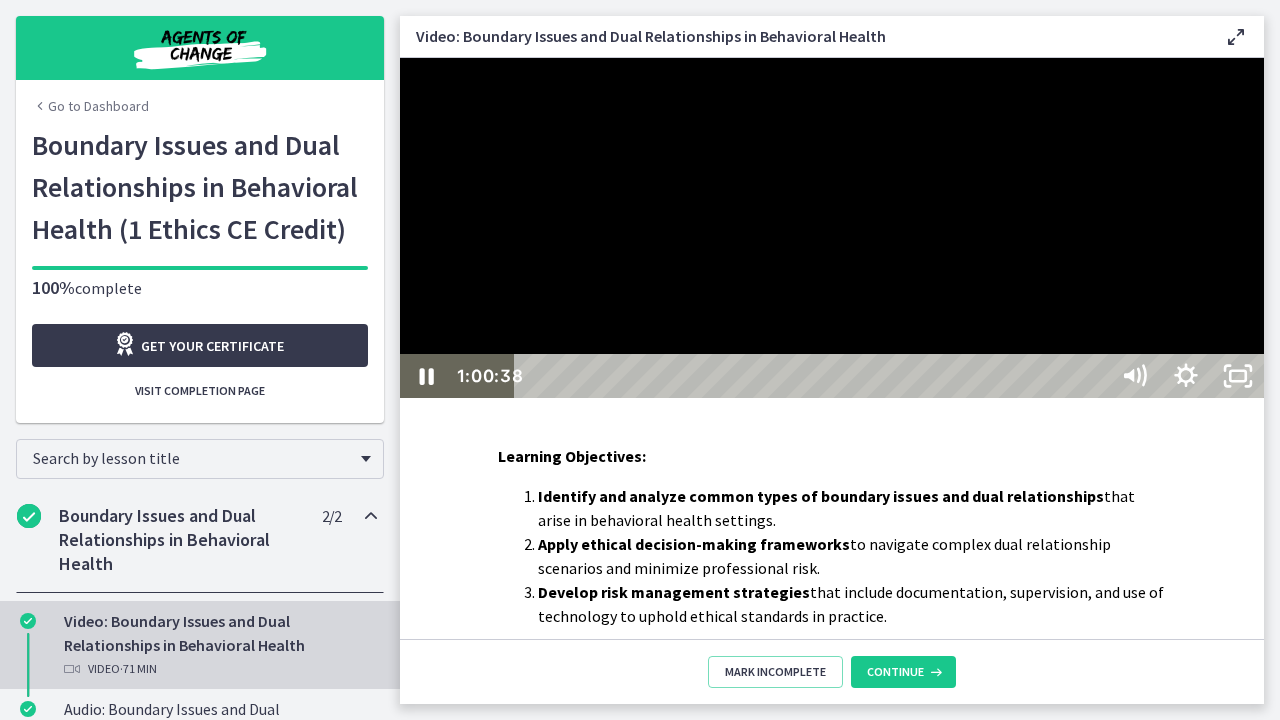 click at bounding box center (832, 228) 